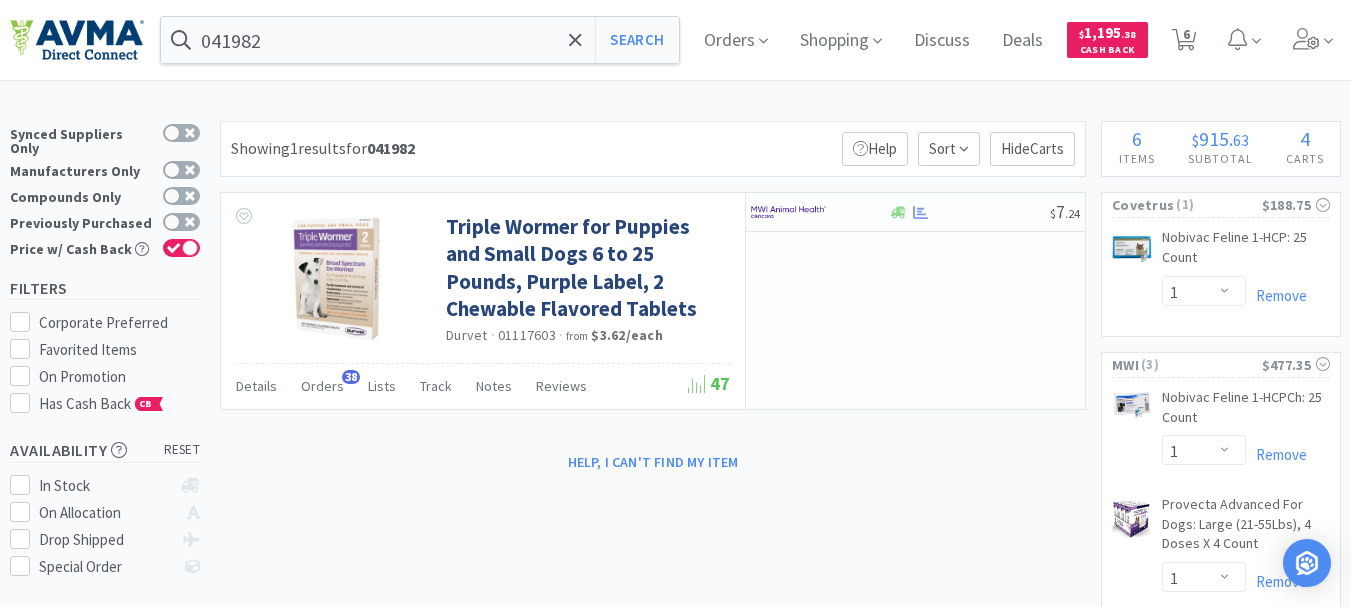scroll, scrollTop: 0, scrollLeft: 0, axis: both 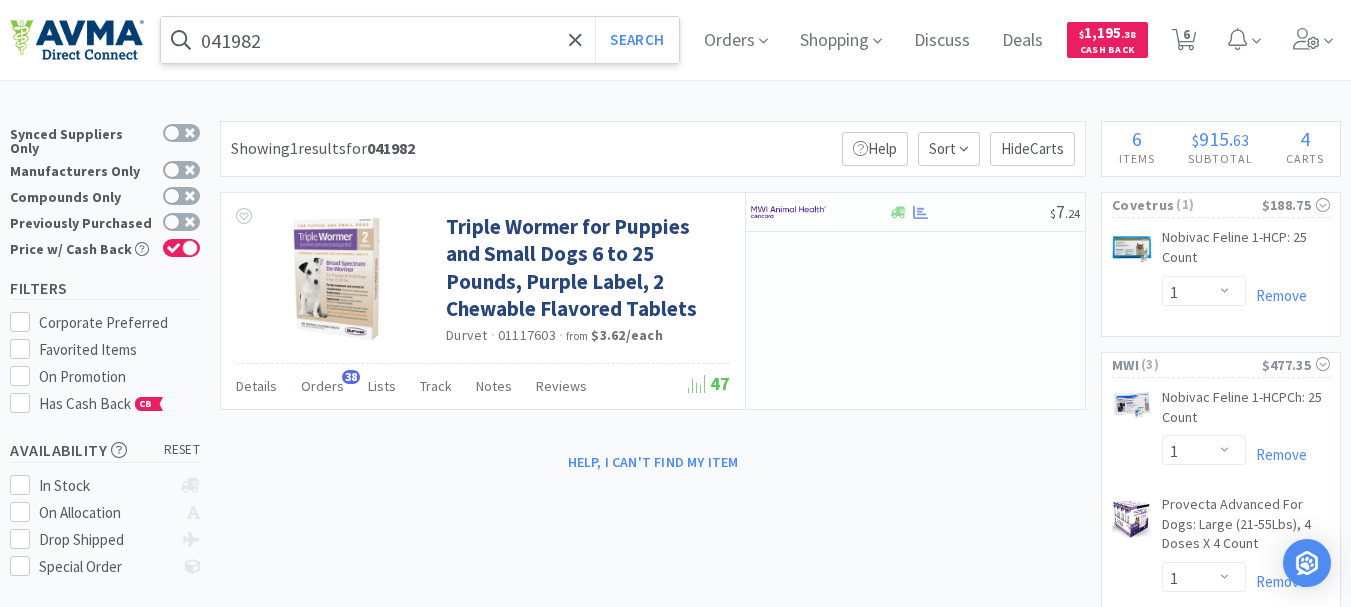 click on "041982" at bounding box center (420, 40) 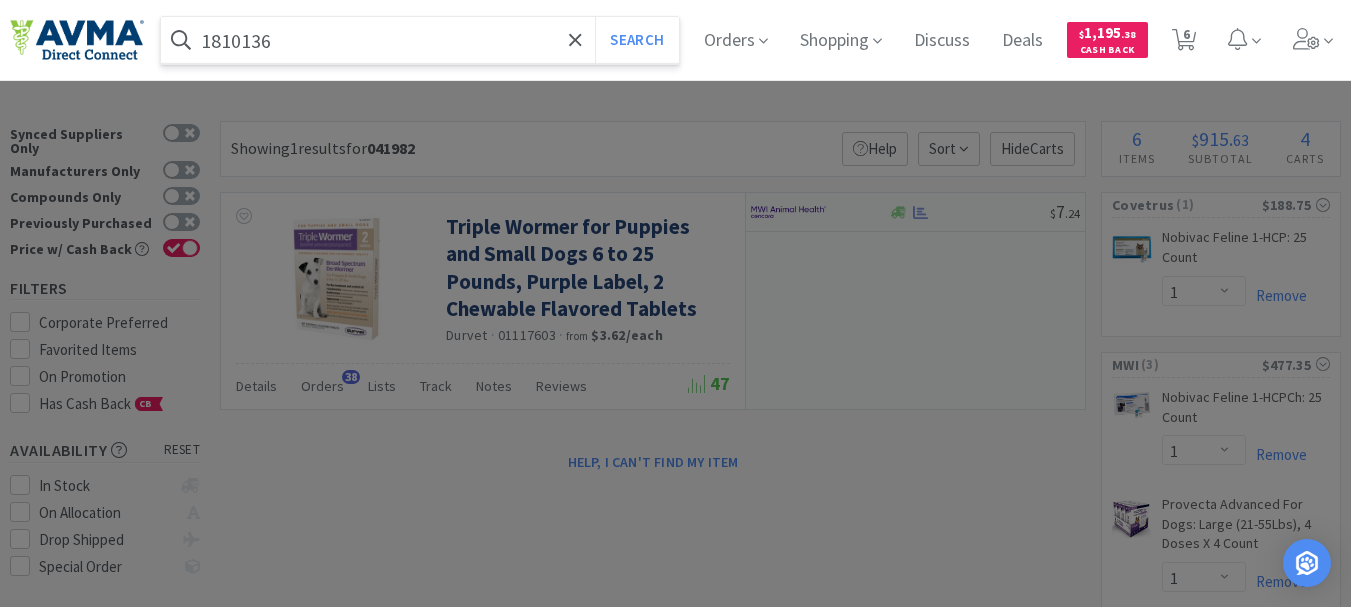 click on "Search" at bounding box center (636, 40) 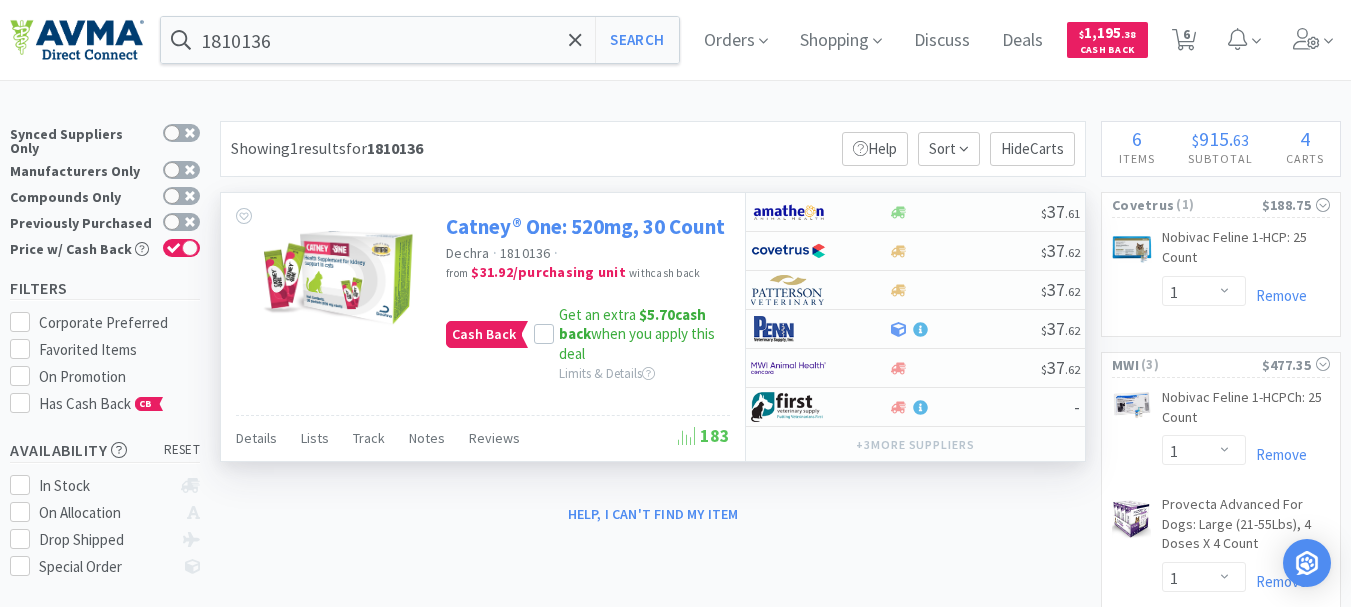 click on "Catney® One: 520mg, 30 Count" at bounding box center [585, 226] 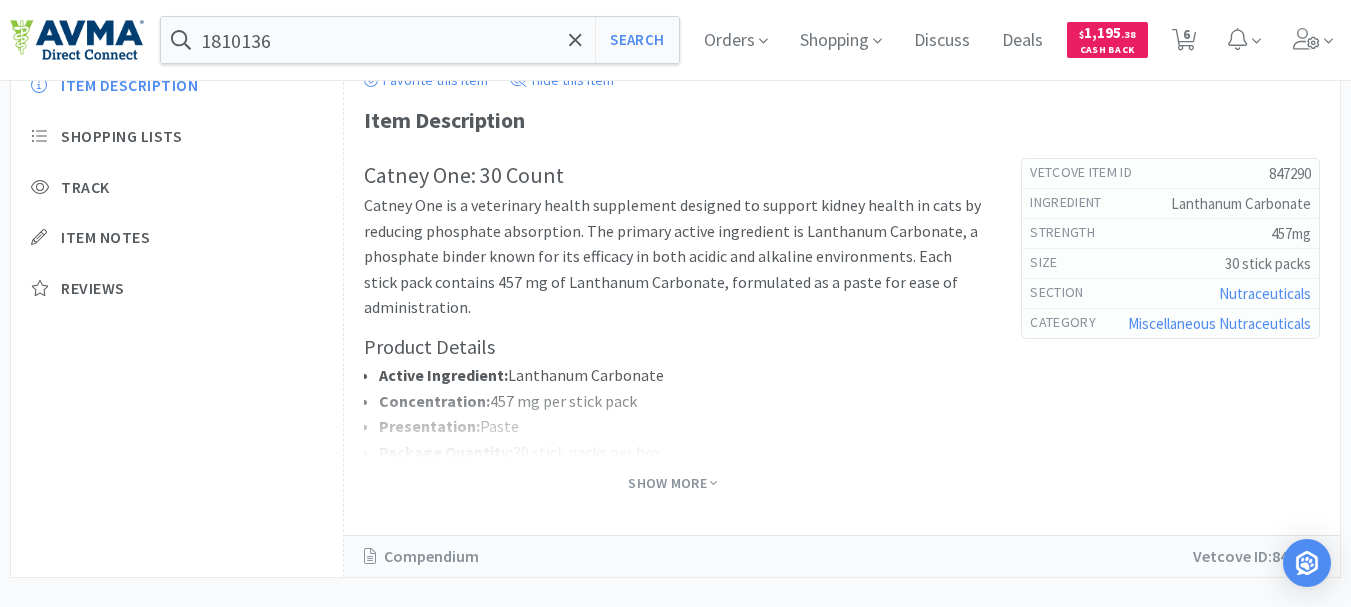 scroll, scrollTop: 657, scrollLeft: 0, axis: vertical 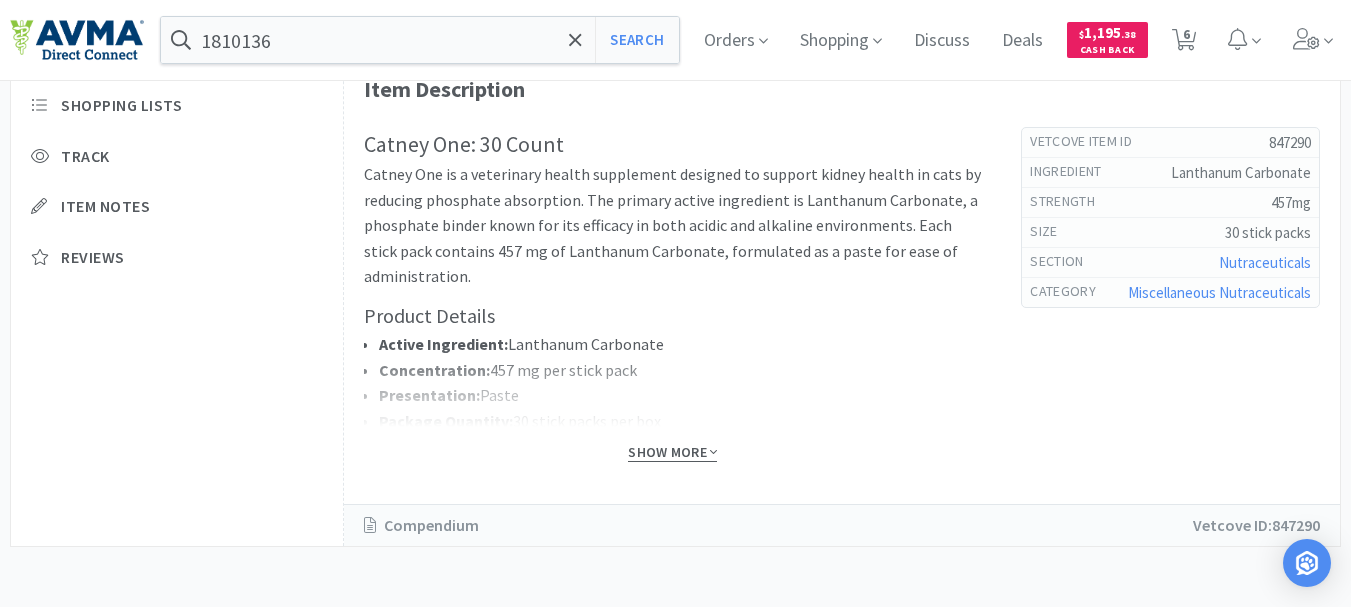 click on "Show More" at bounding box center (672, 452) 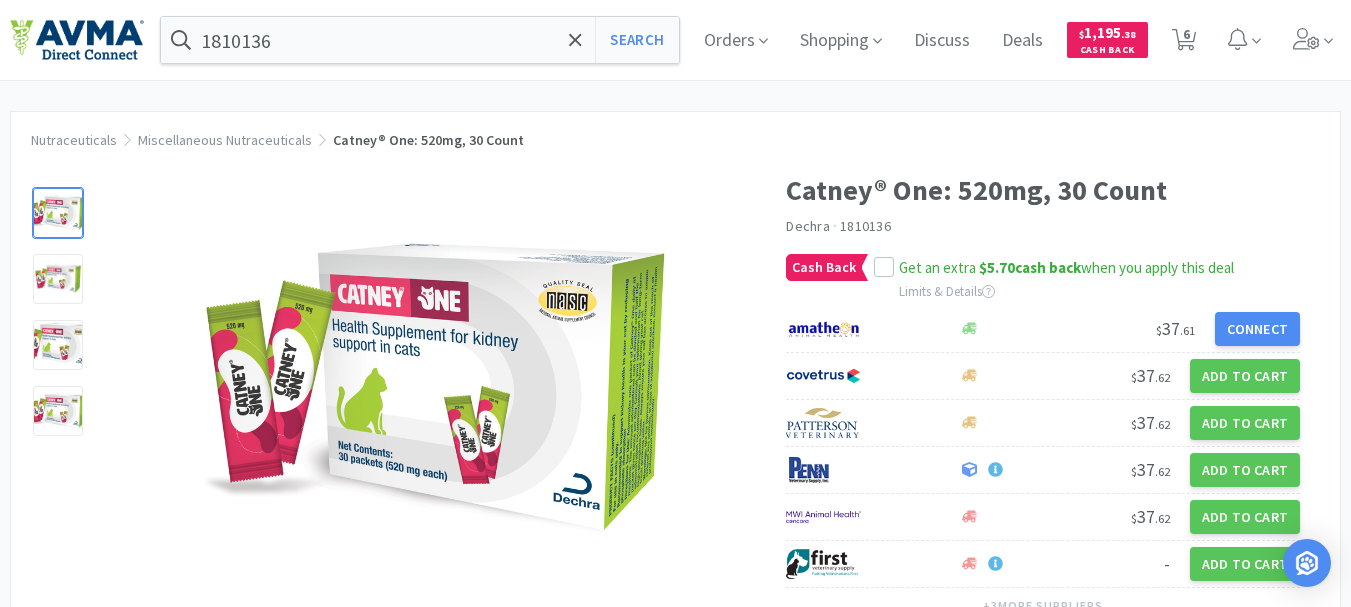 scroll, scrollTop: 0, scrollLeft: 0, axis: both 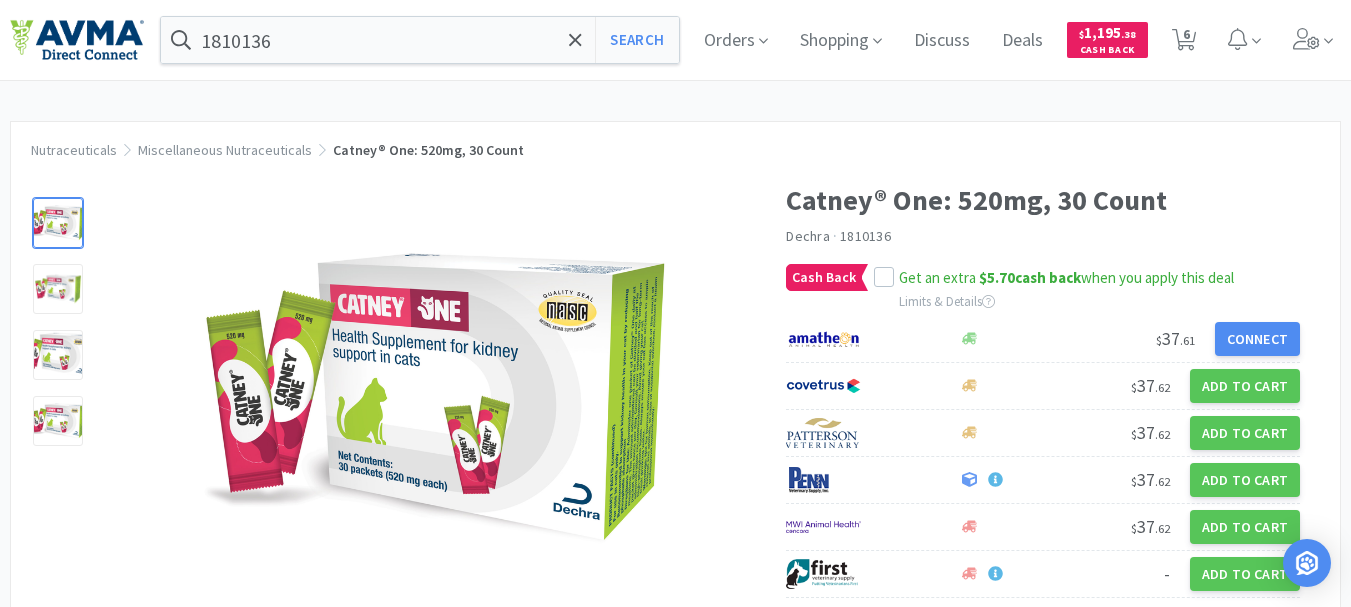 click on "1810136" at bounding box center (865, 236) 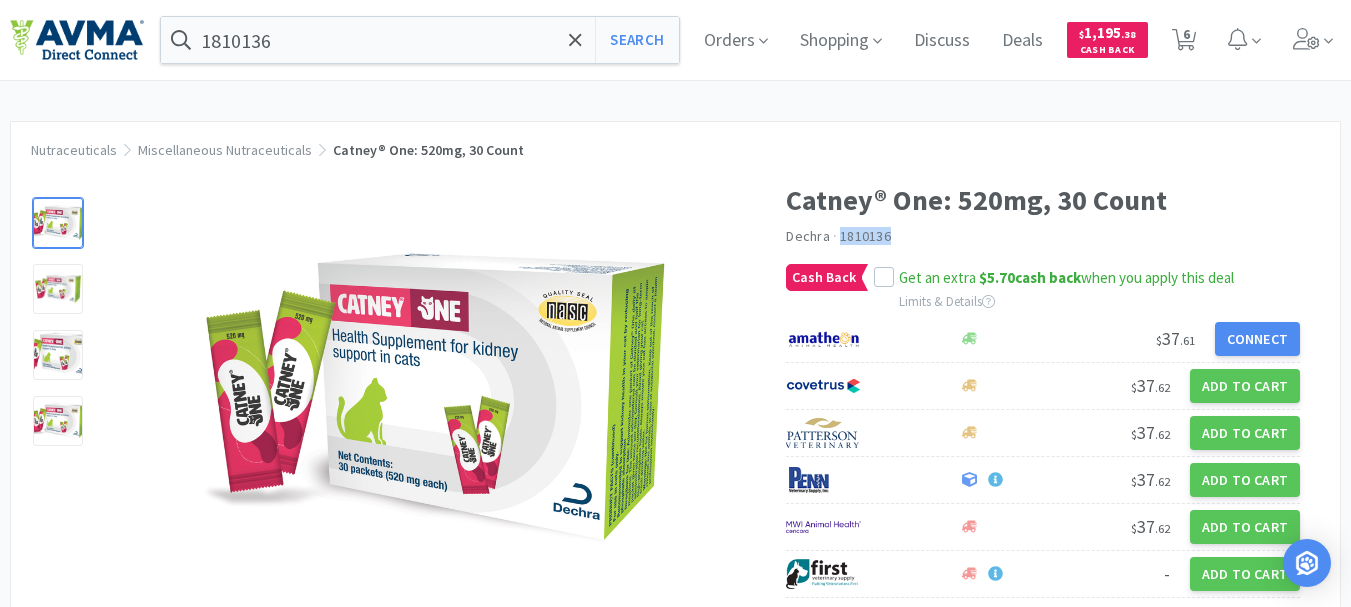 click on "1810136" at bounding box center (865, 236) 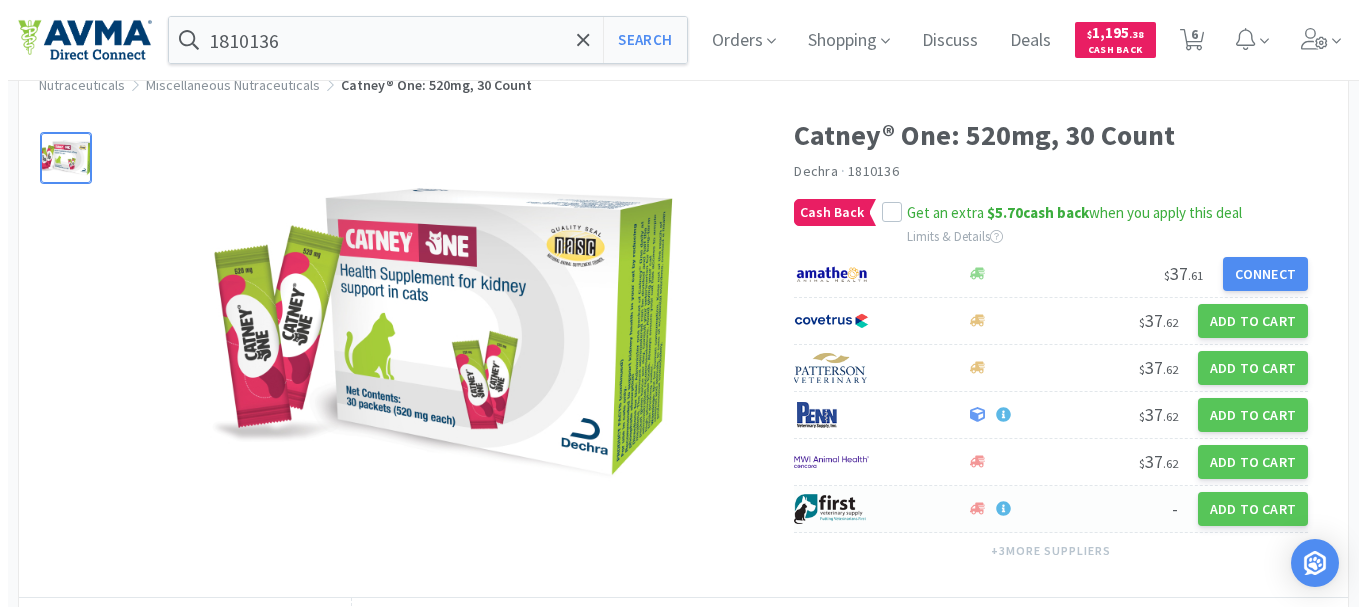 scroll, scrollTop: 100, scrollLeft: 0, axis: vertical 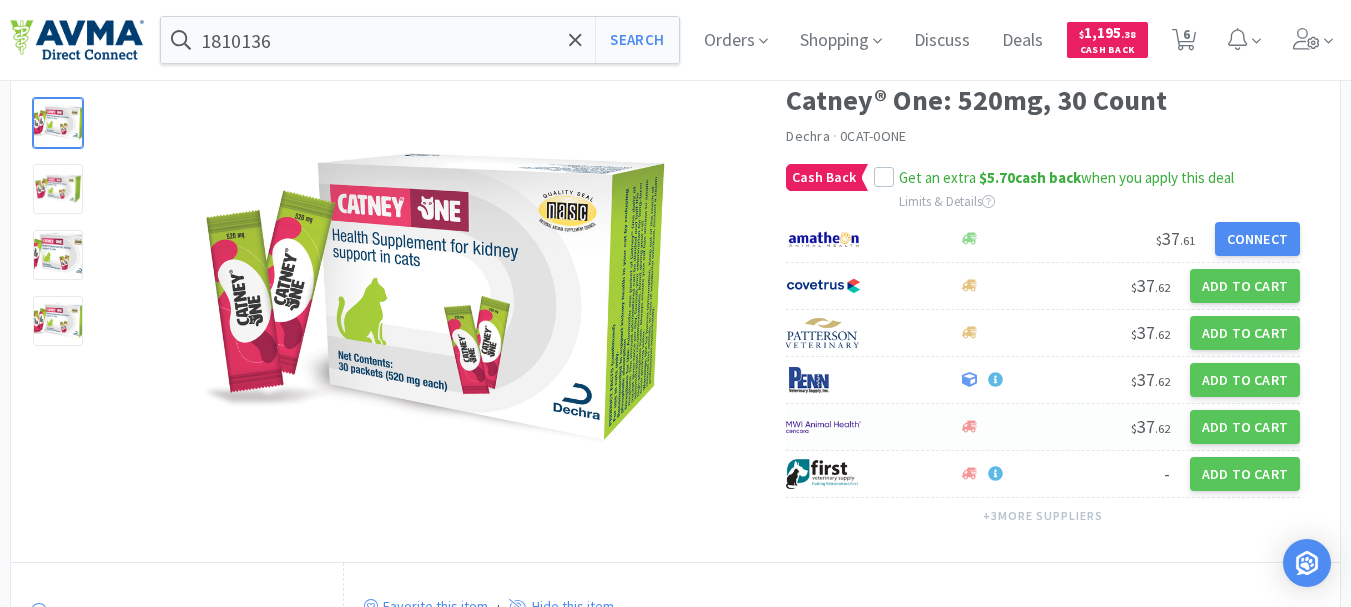 click at bounding box center (823, 239) 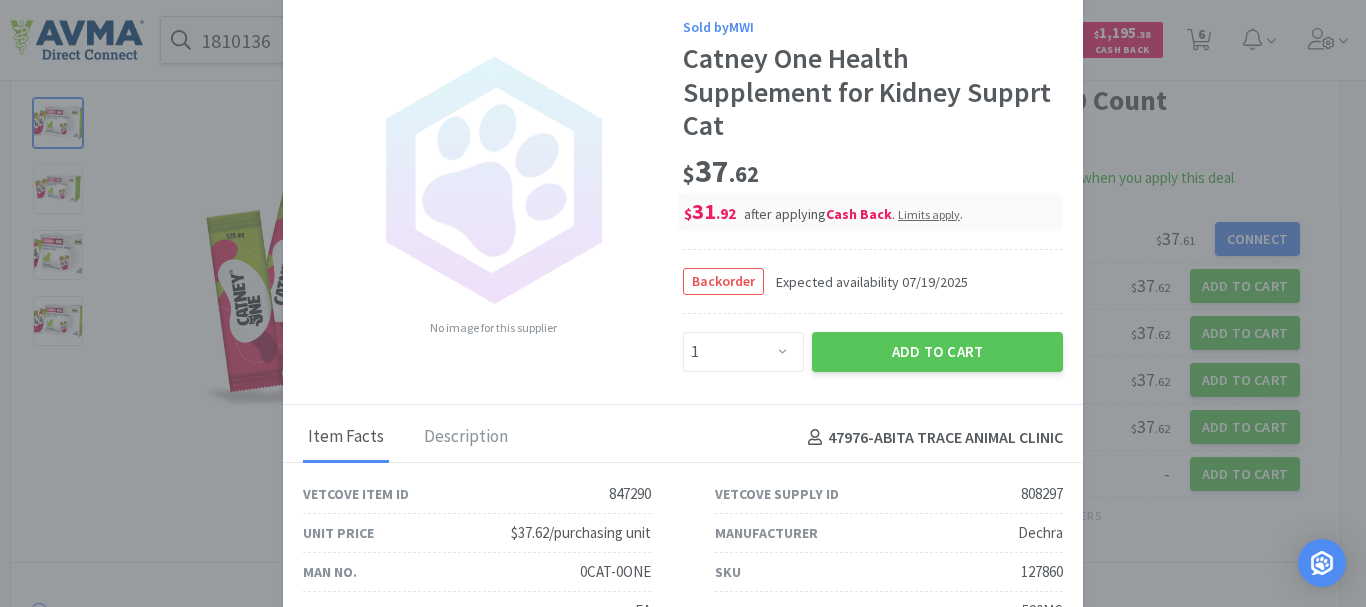 scroll, scrollTop: 36, scrollLeft: 0, axis: vertical 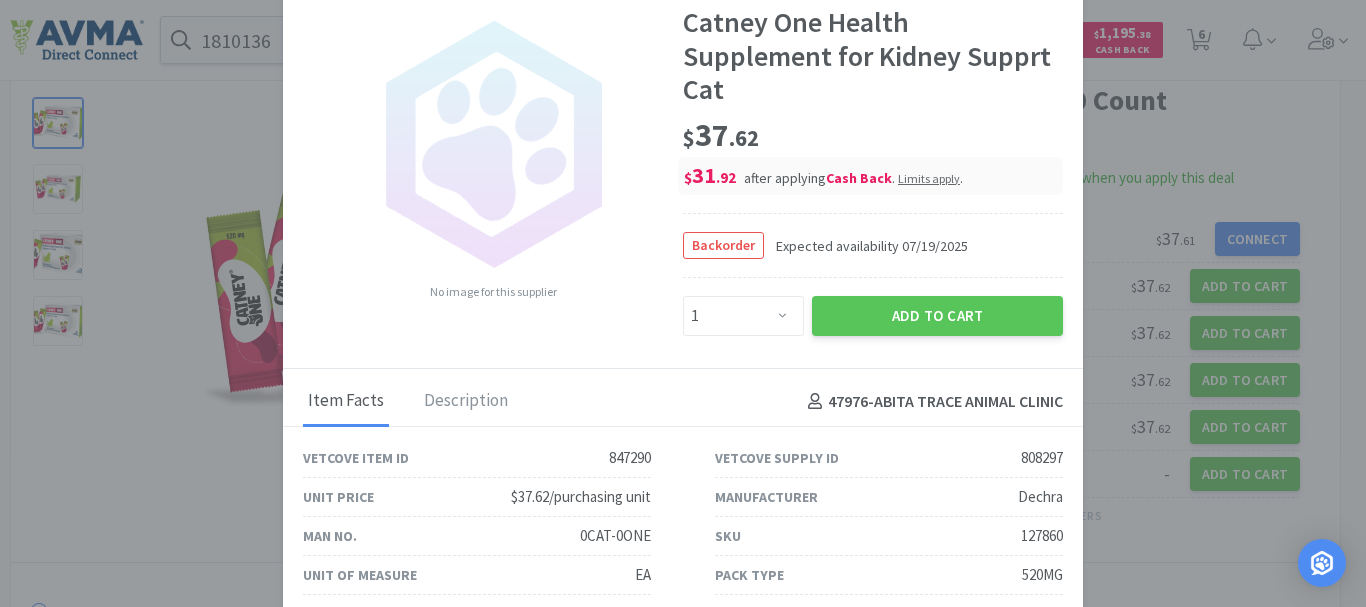 click on "127860" at bounding box center (630, 458) 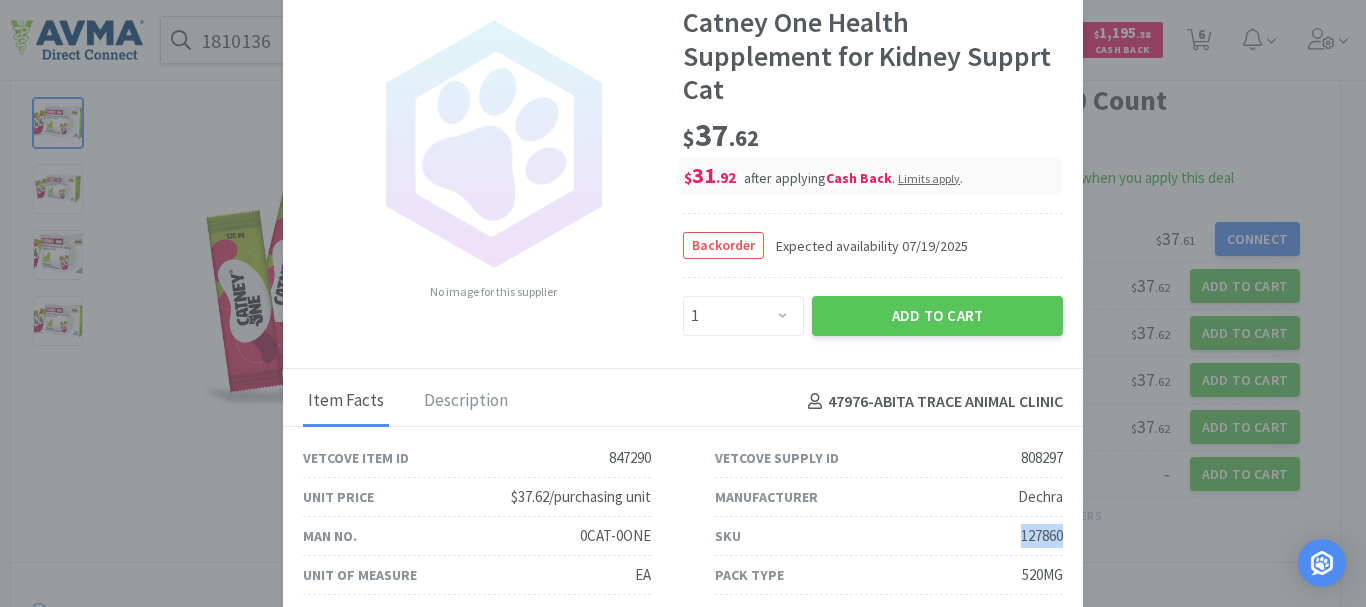 click on "127860" at bounding box center (630, 458) 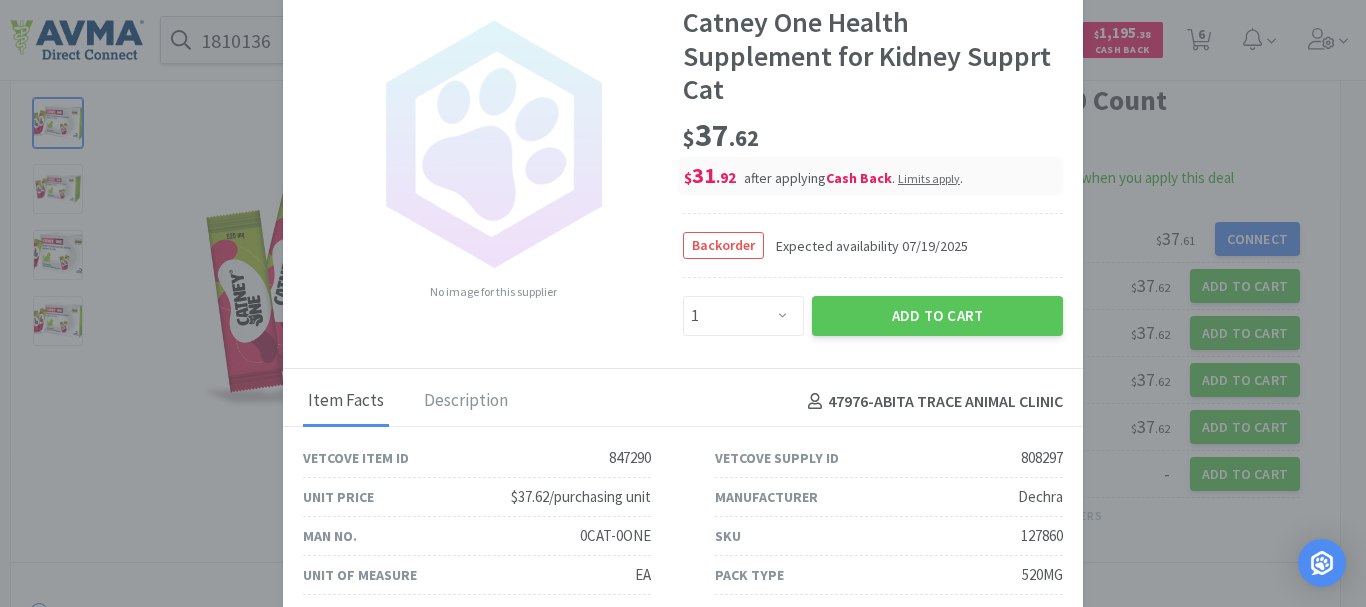 click on "$ 37 . 62" at bounding box center [873, 136] 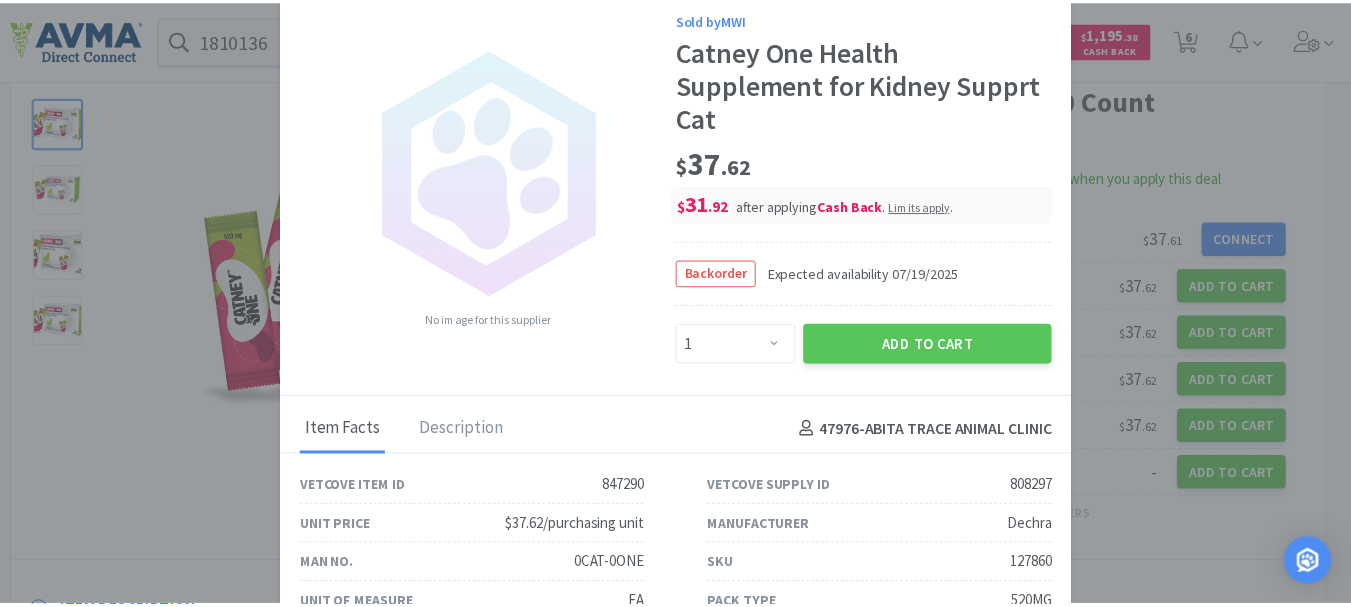scroll, scrollTop: 0, scrollLeft: 0, axis: both 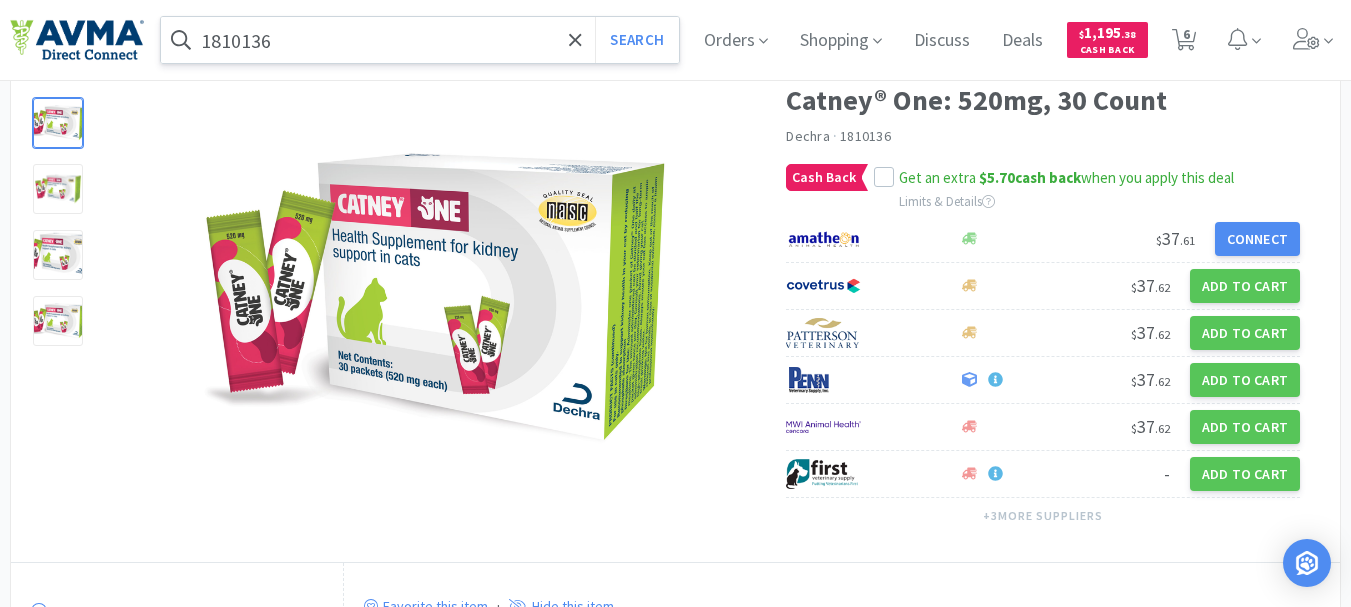 click on "1810136" at bounding box center [420, 40] 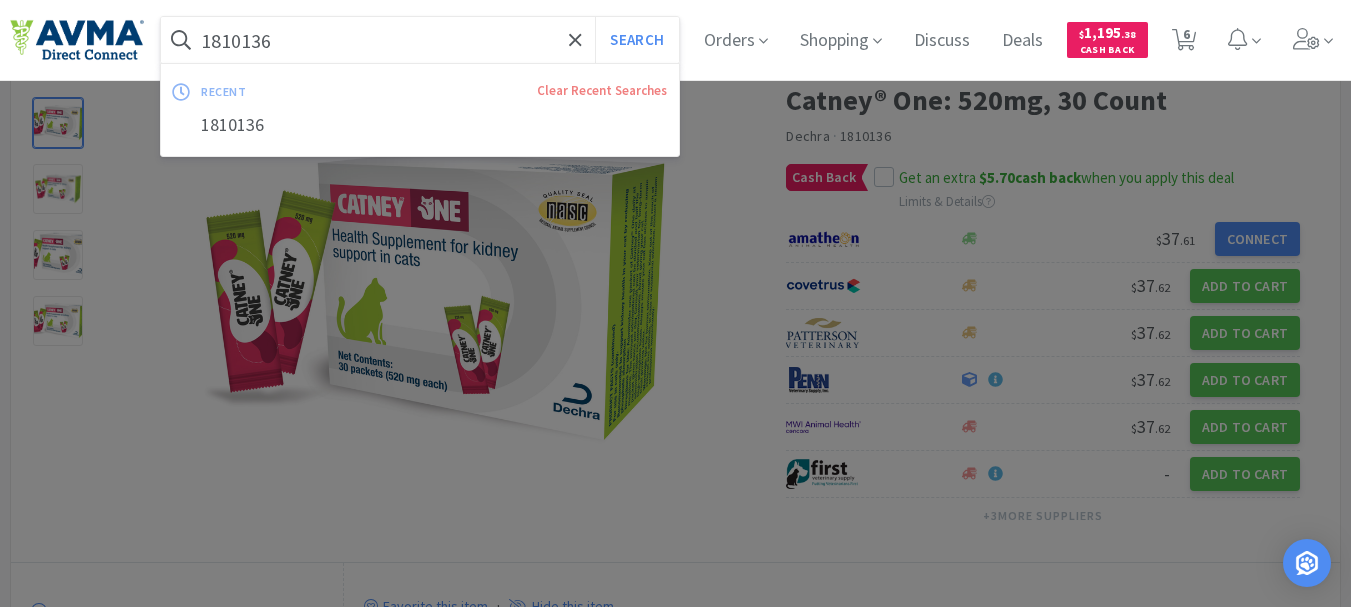 paste on "020895" 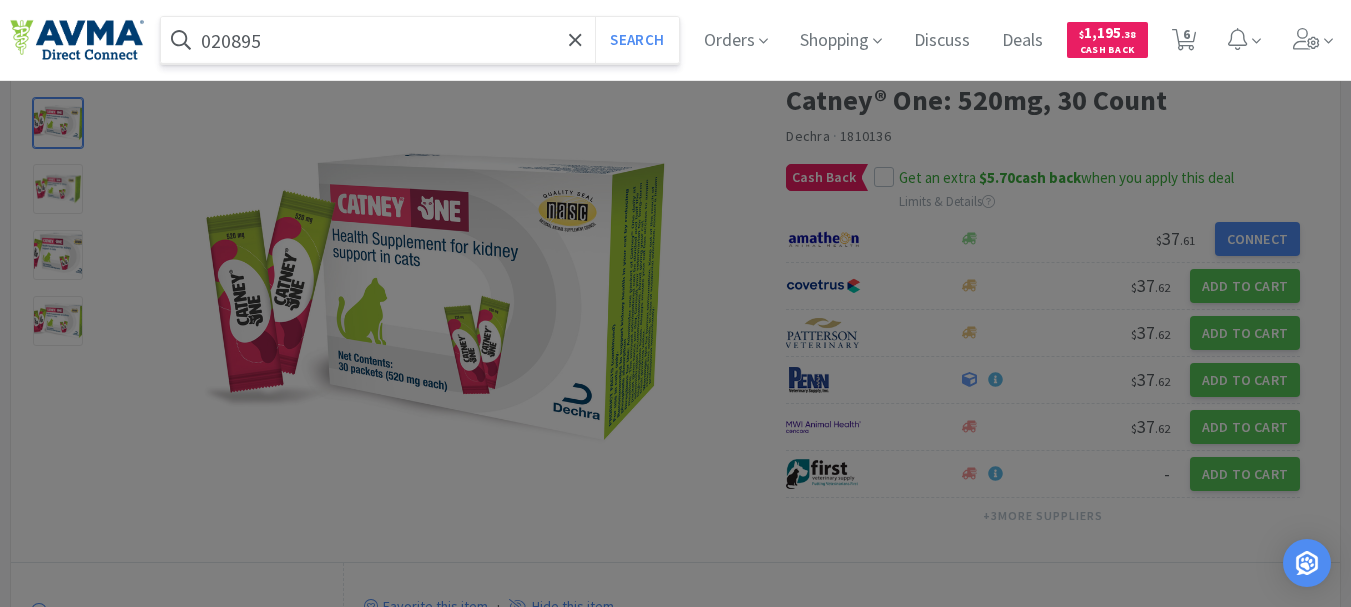 click on "Search" at bounding box center [636, 40] 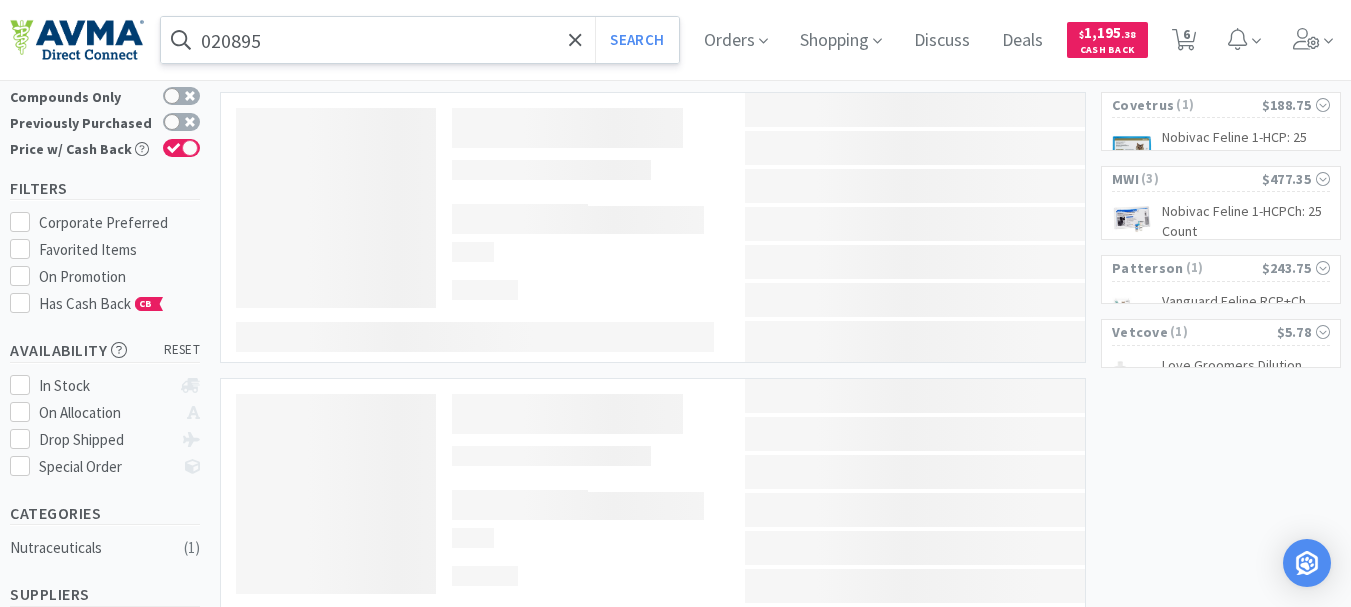 scroll, scrollTop: 0, scrollLeft: 0, axis: both 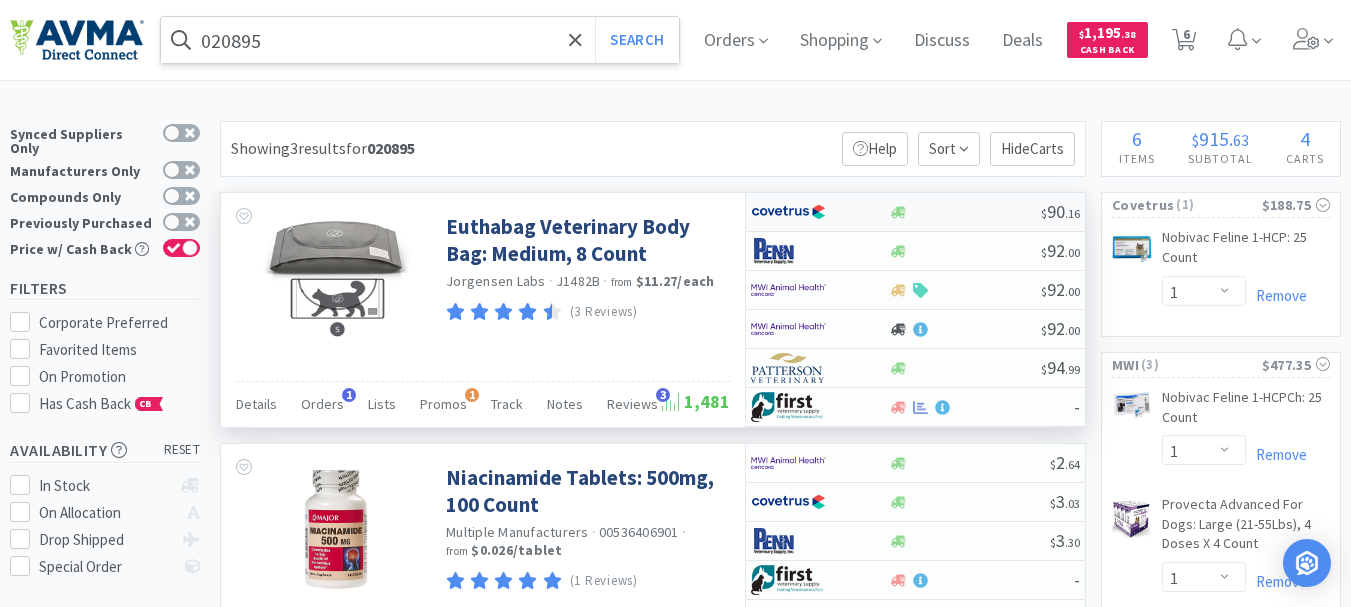 click at bounding box center (788, 212) 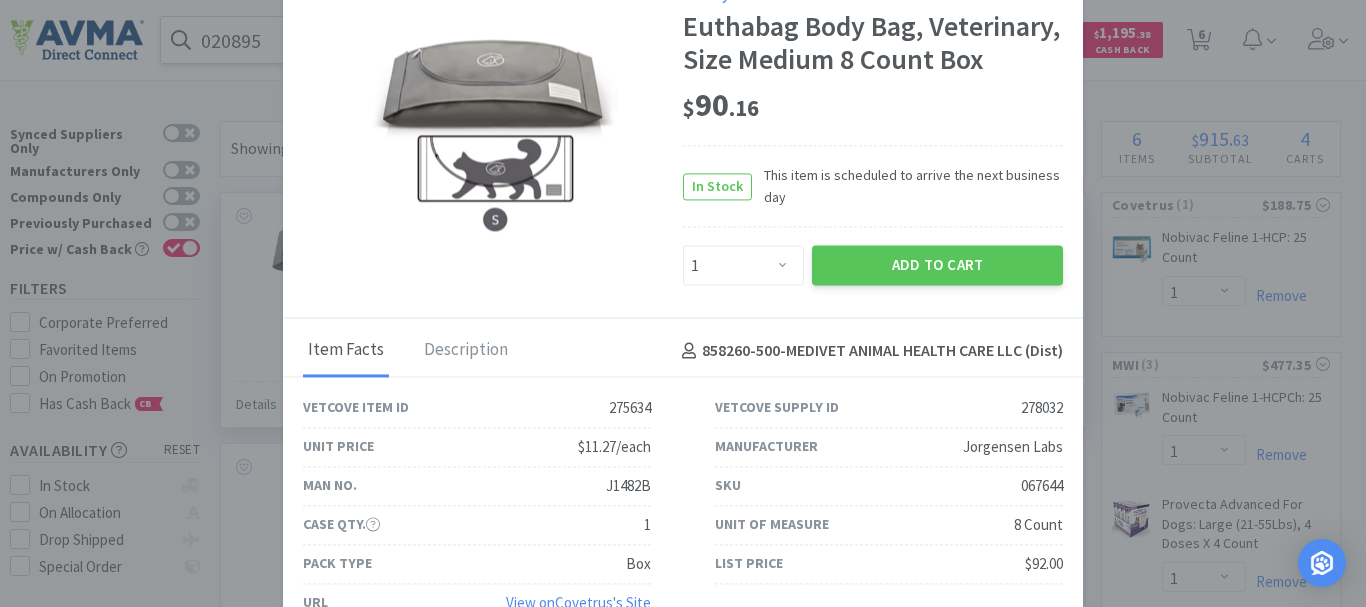 click on "067644" at bounding box center (630, 408) 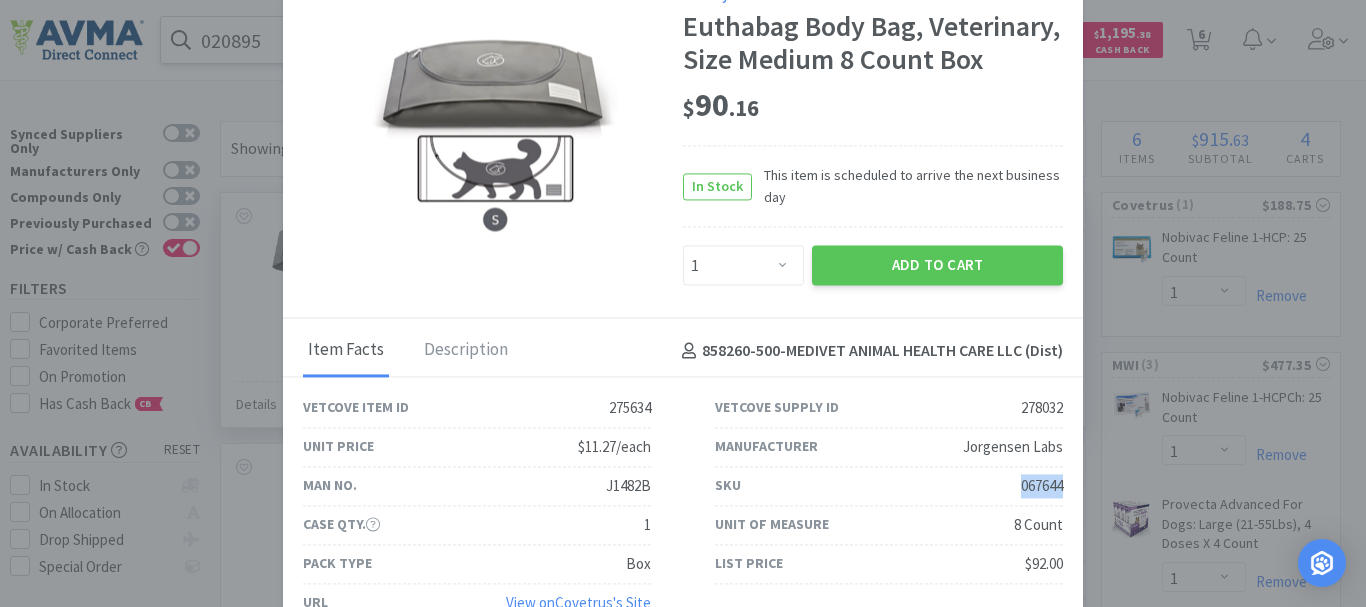 click on "067644" at bounding box center [630, 408] 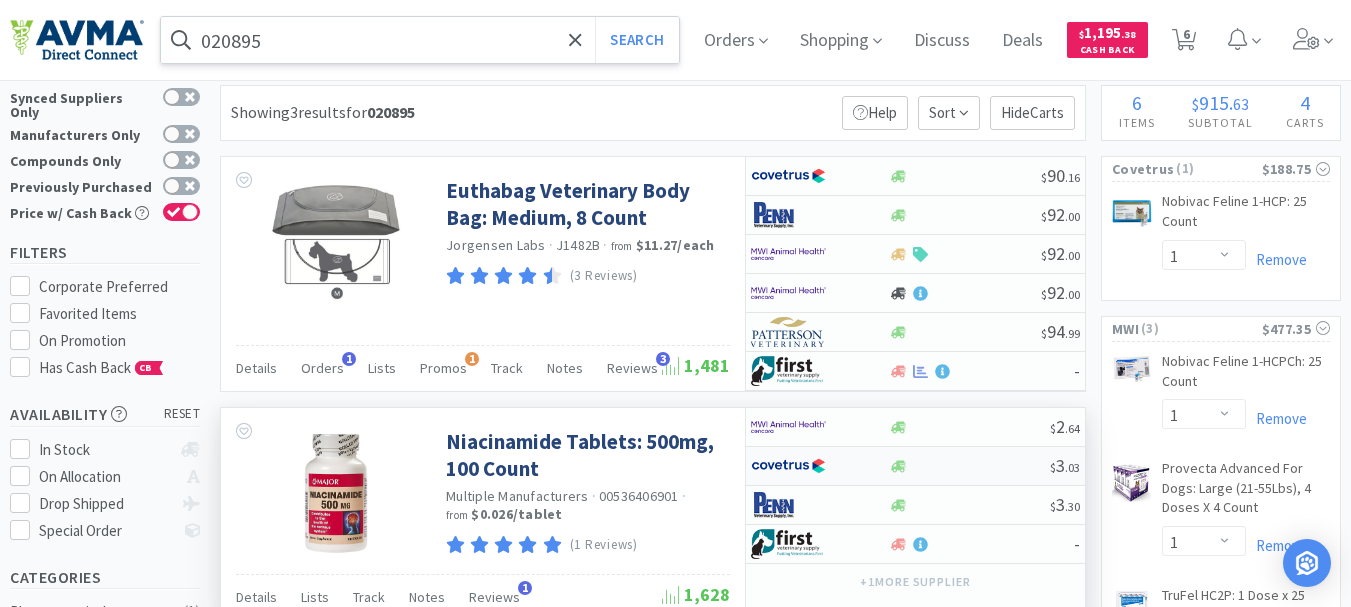 scroll, scrollTop: 0, scrollLeft: 0, axis: both 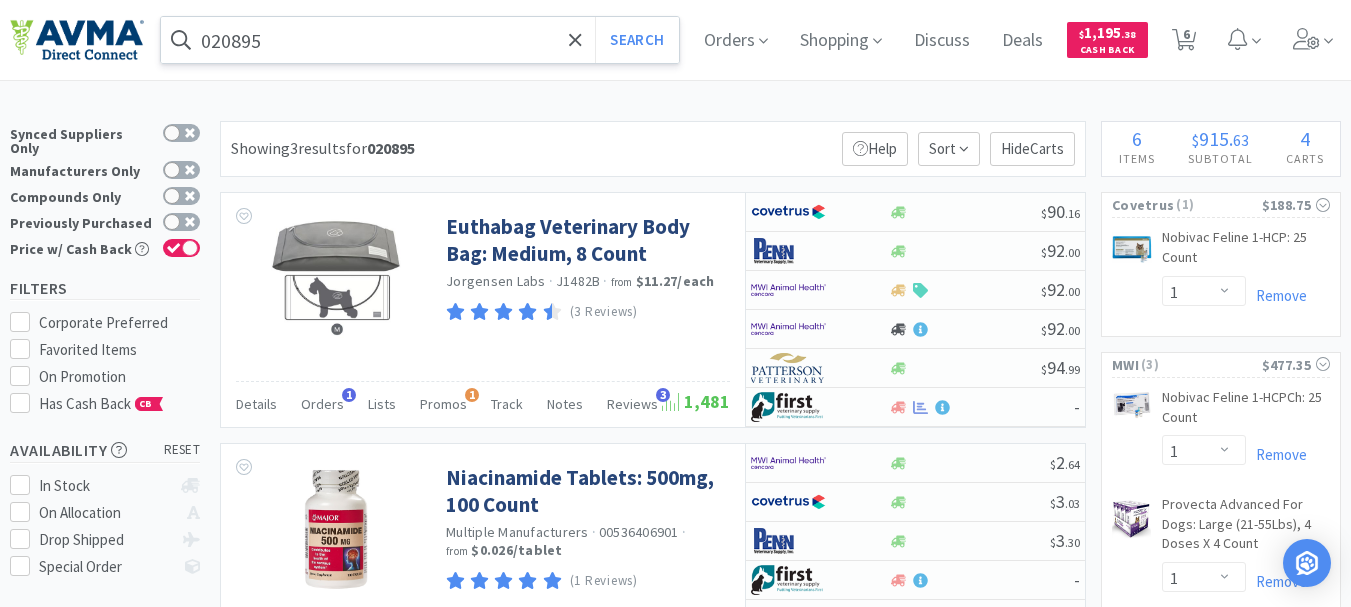 click on "020895 Search Orders Shopping Discuss Discuss Deals Deals $ 1,195 . 38 Cash Back 6 6 × Filter Results Synced Suppliers Only Manufacturers Only Compounds Only Previously Purchased Price w/ Cash Back Filters Corporate Preferred Favorited Items On Promotion Has Cash Back CB Availability reset In Stock On Allocation Drop Shipped Special Order Categories Pharmaceuticals ( 1 ) Wound Closure ( 1 ) Facility Supplies ( 1 ) Suppliers MW ( 3 ) Penn Vet ( 3 ) Covetrus ( 2 ) First Vet ( 2 ) Patterson ( 1 ) Victor ( 1 ) Manufacturers Covetrus ( 1 ) Jorgensen Labs ( 1 ) Major Pharmaceuticals ( 1 ) Vedco ( 1 ) Multiple Manufacturers ( 1 ) Sunset Pharmaceuticals ( 1 ) Jorgensen Laboratories Direct ( 1 ) MSRP Price $2 $92 Have any questions? Start a Live Chat Showing 3 results for 020895 Filters Help Sort Hide Carts Euthabag Veterinary Body Bag: Medium, 8 Count Jorgensen Labs · J1482B · from $11.27 / each (3 Reviews) Details" at bounding box center (675, 719) 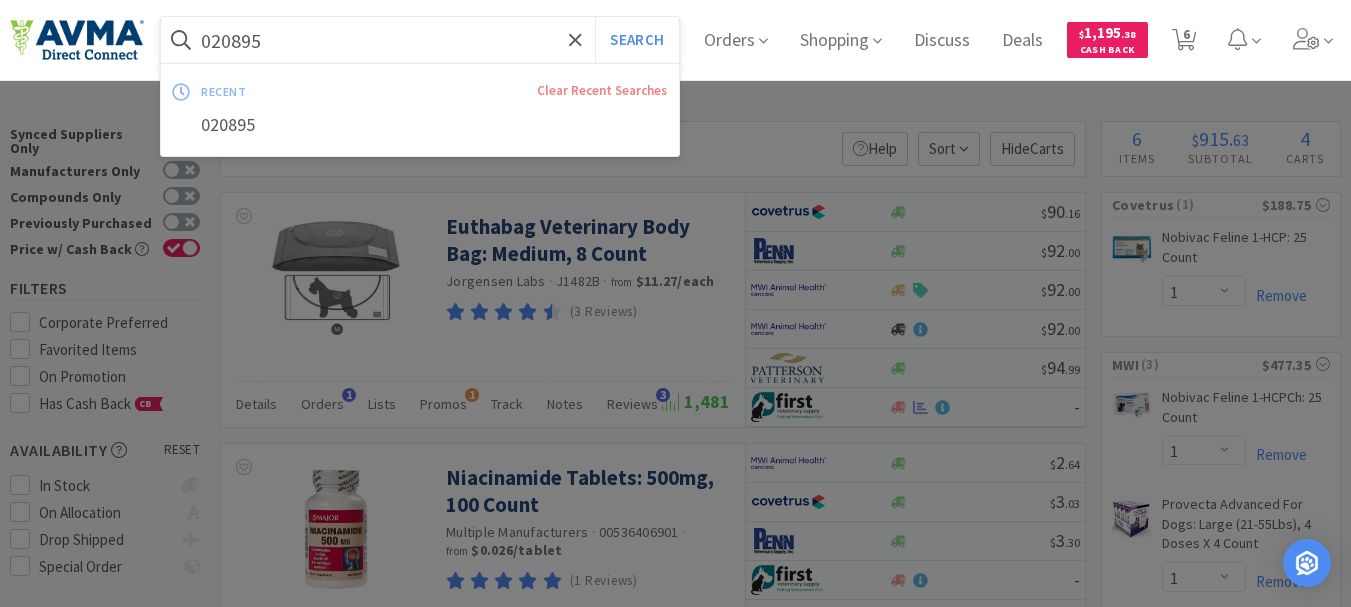 paste on "56353" 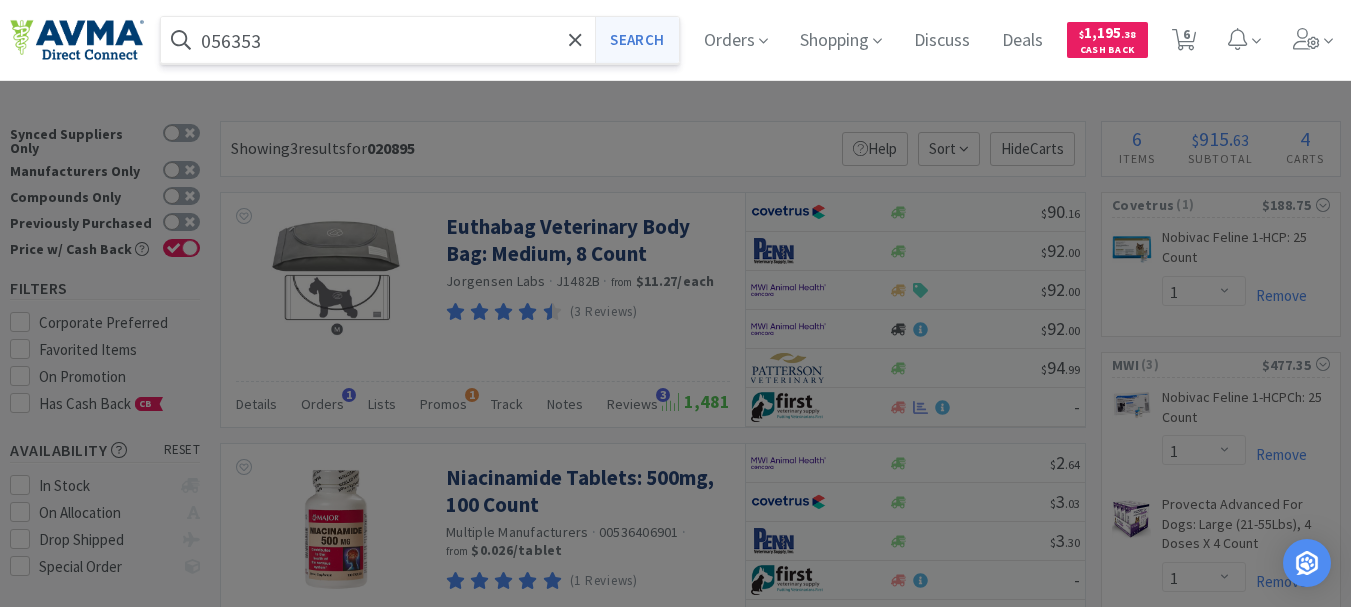 click on "Search" at bounding box center (636, 40) 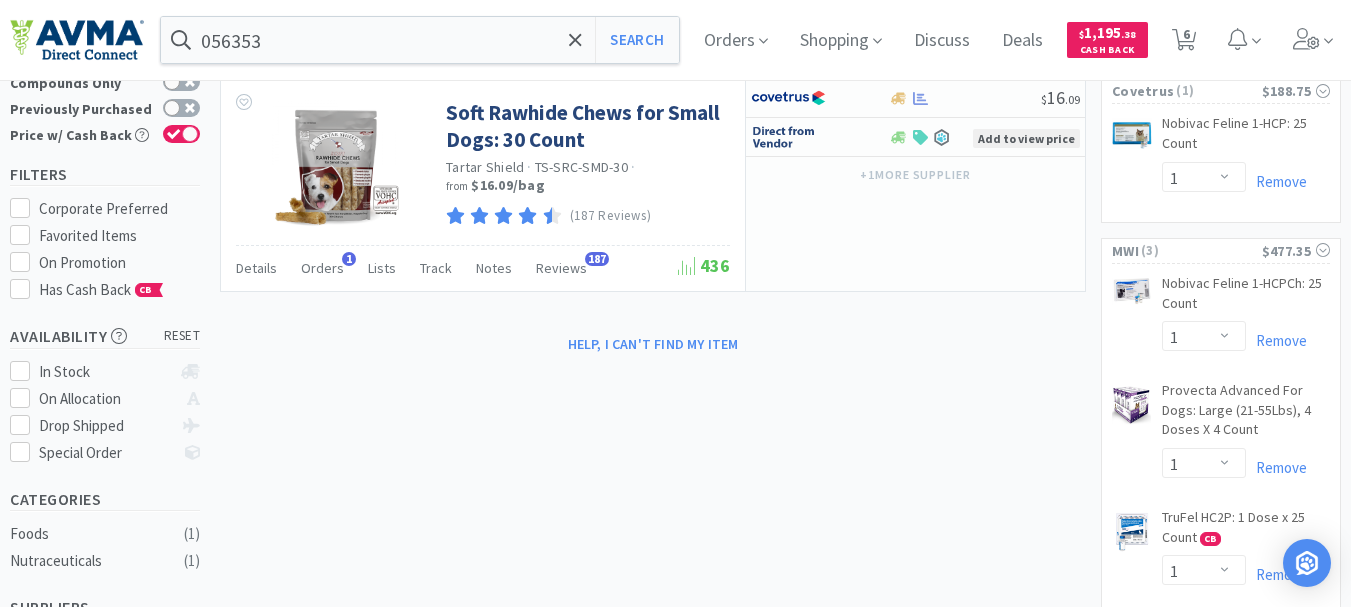 scroll, scrollTop: 0, scrollLeft: 0, axis: both 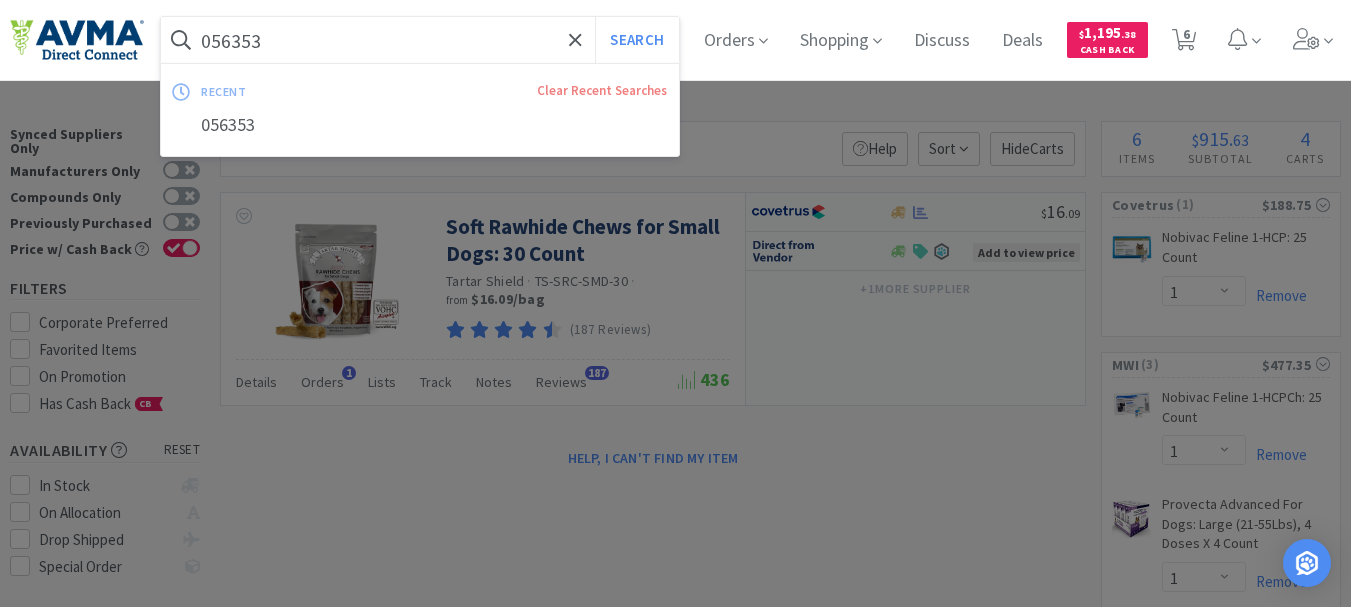 click on "056353" at bounding box center [420, 40] 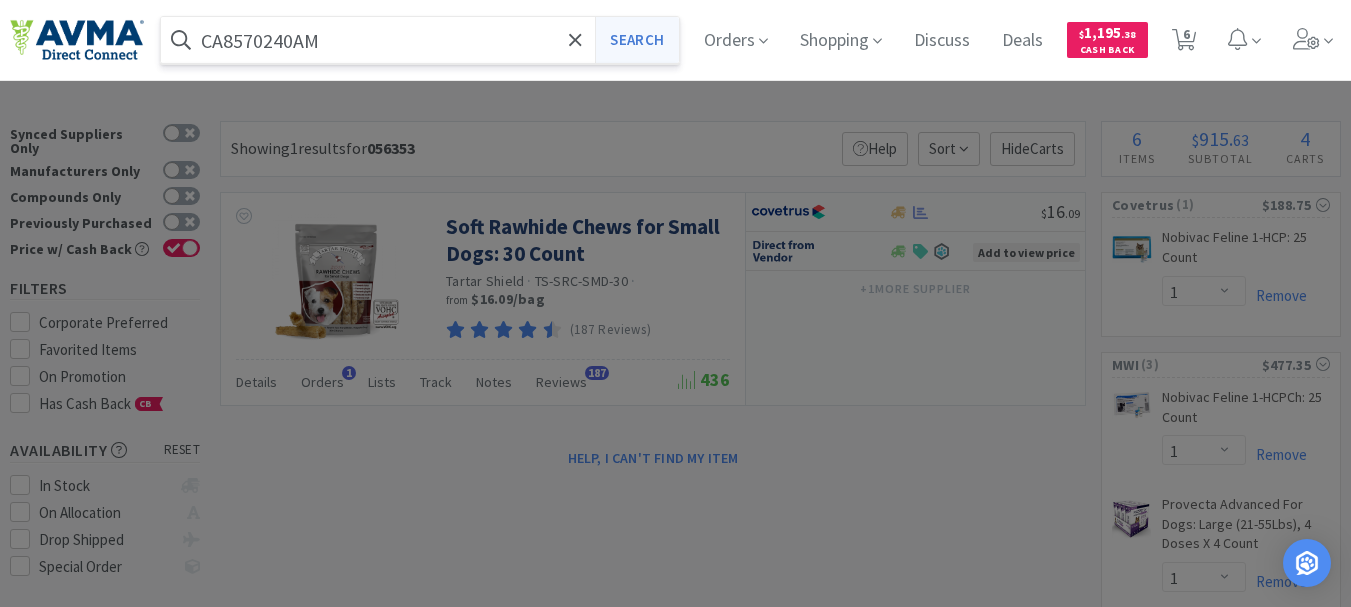 type on "CA8570240AM" 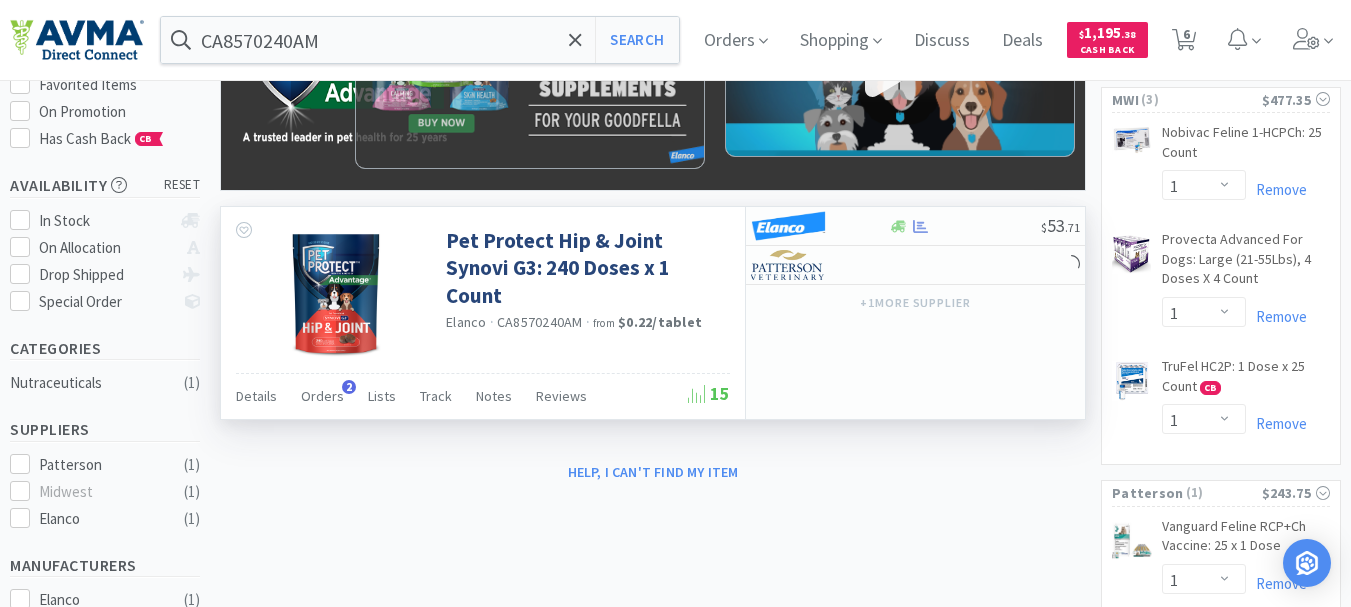 scroll, scrollTop: 300, scrollLeft: 0, axis: vertical 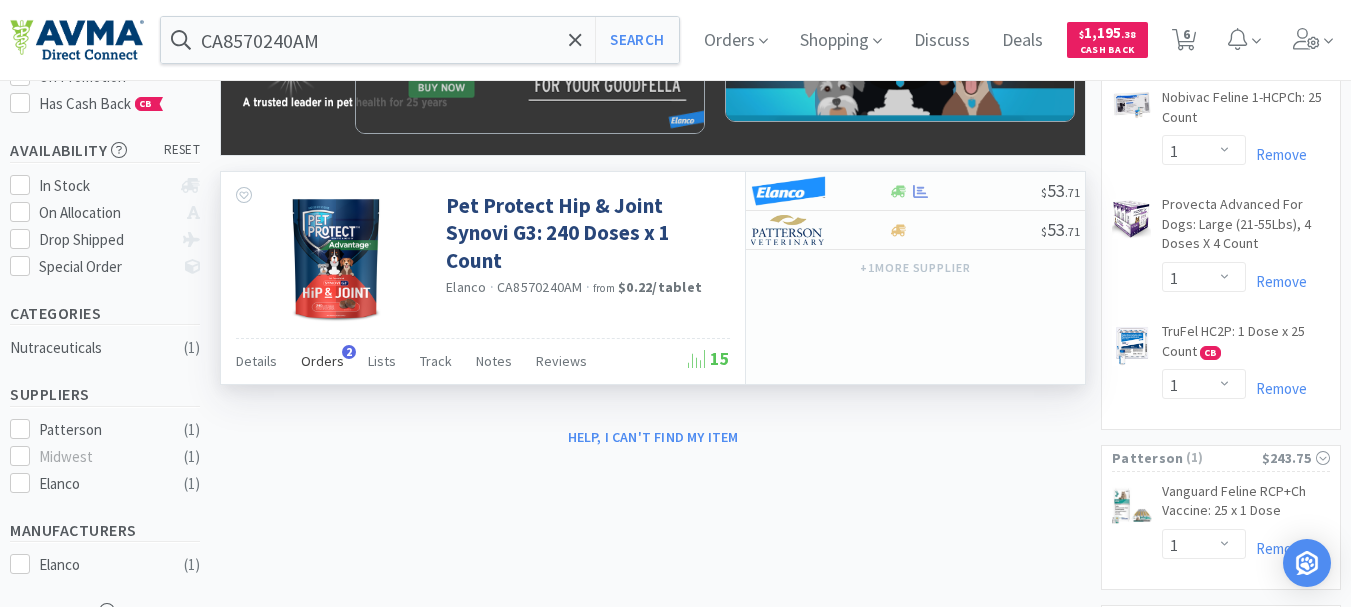 click on "Orders" at bounding box center (256, 361) 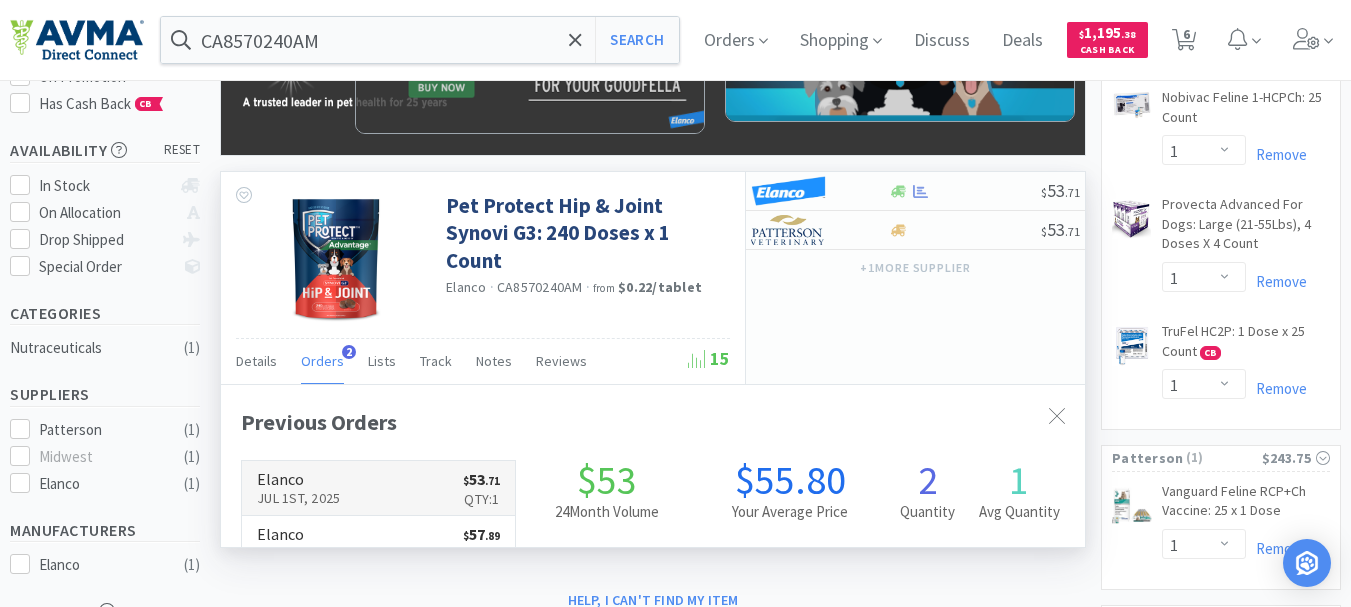 scroll, scrollTop: 999532, scrollLeft: 999136, axis: both 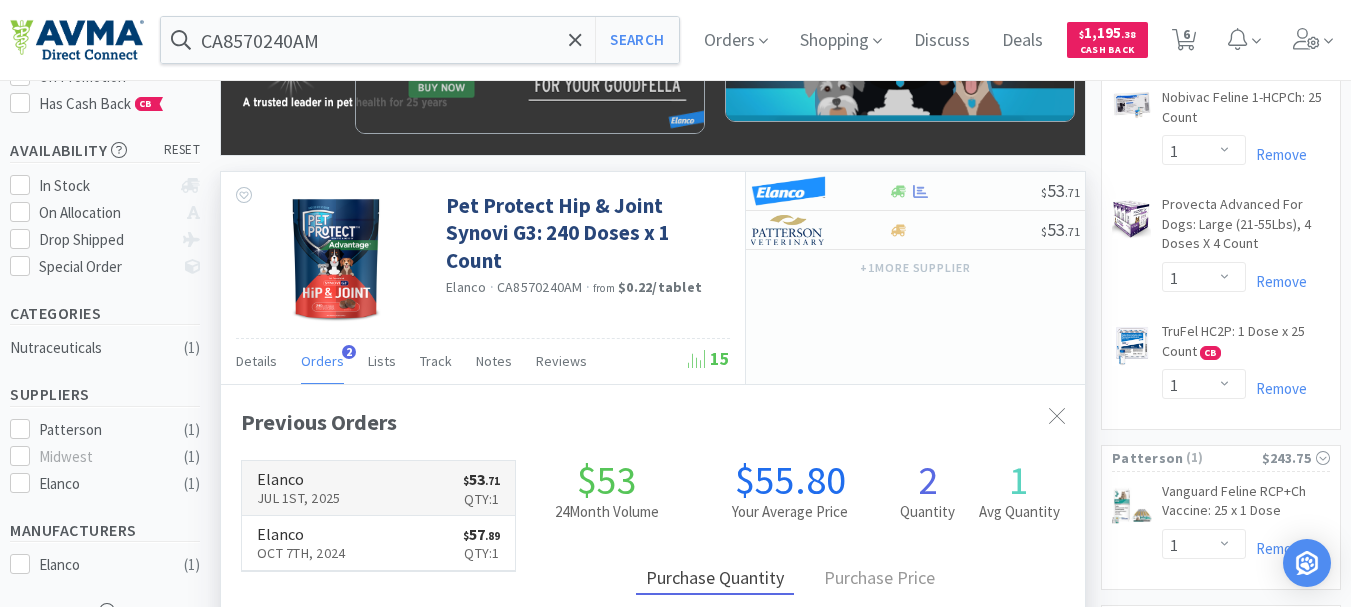 click on "Jul 1st, 2025" at bounding box center [298, 498] 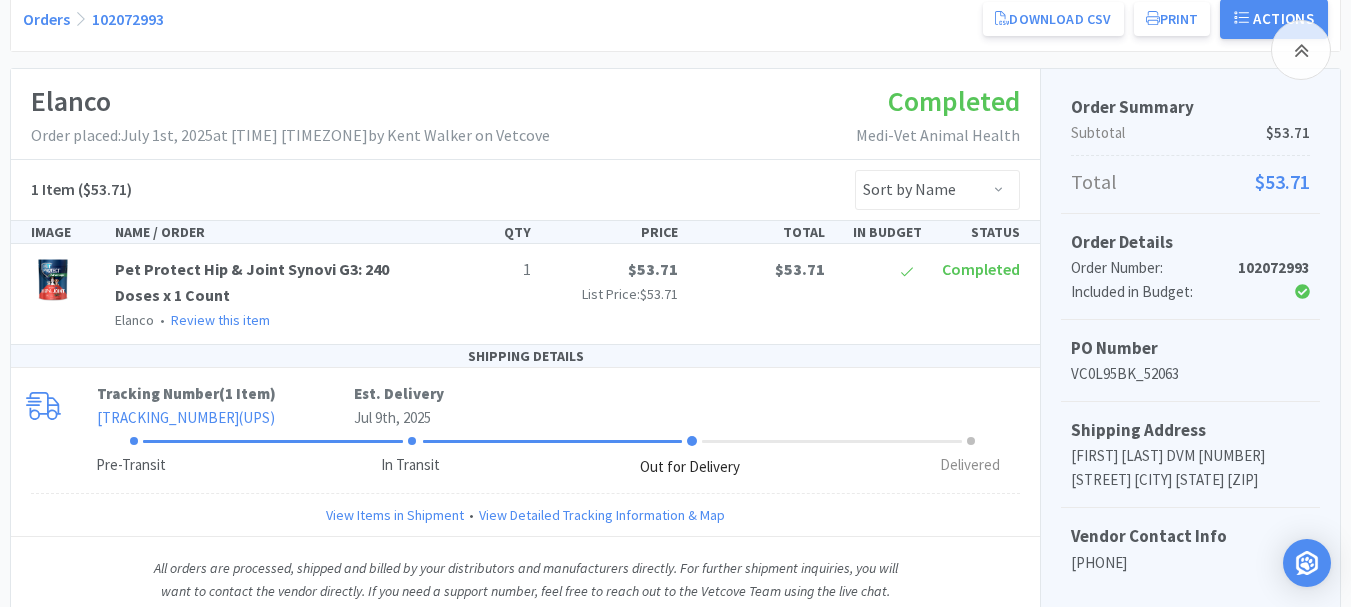 scroll, scrollTop: 300, scrollLeft: 0, axis: vertical 